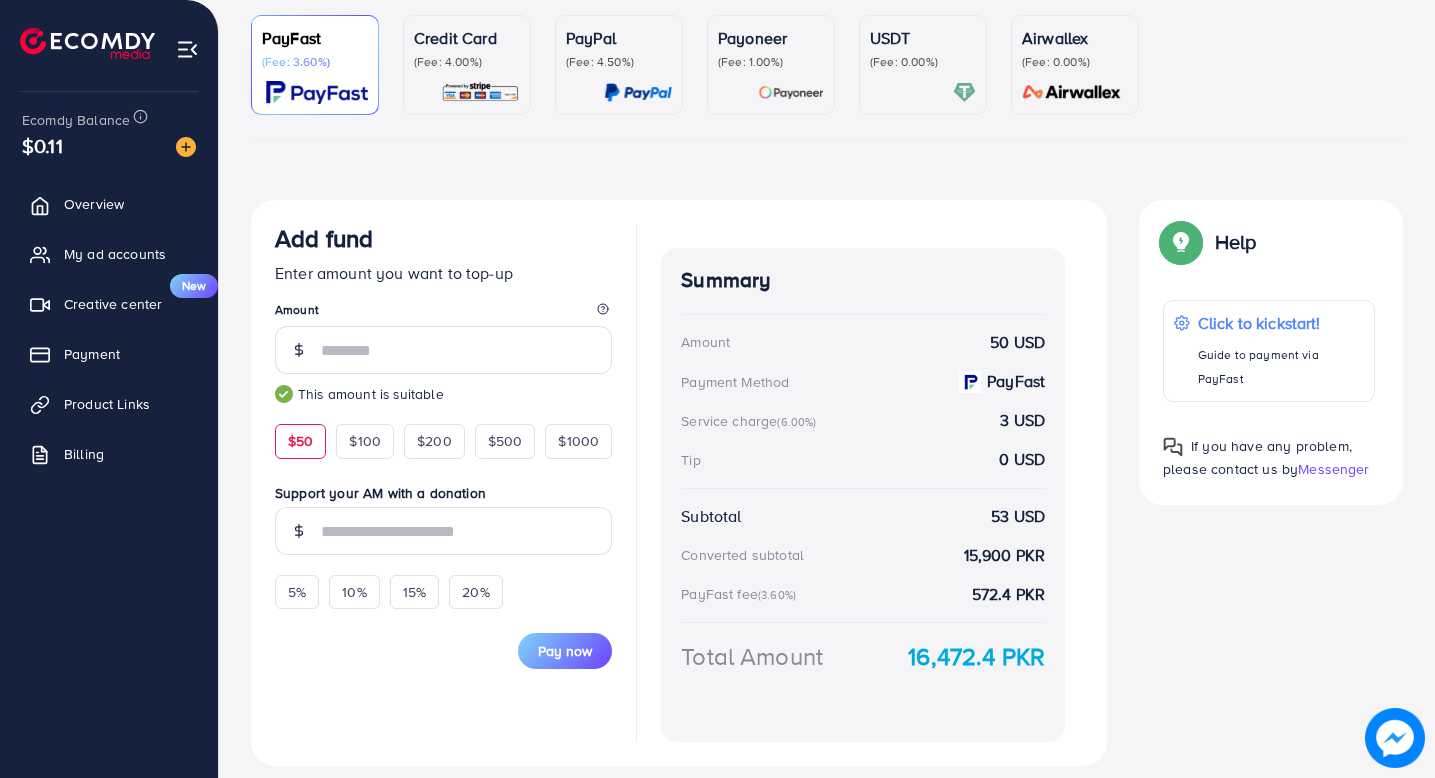 scroll, scrollTop: 180, scrollLeft: 0, axis: vertical 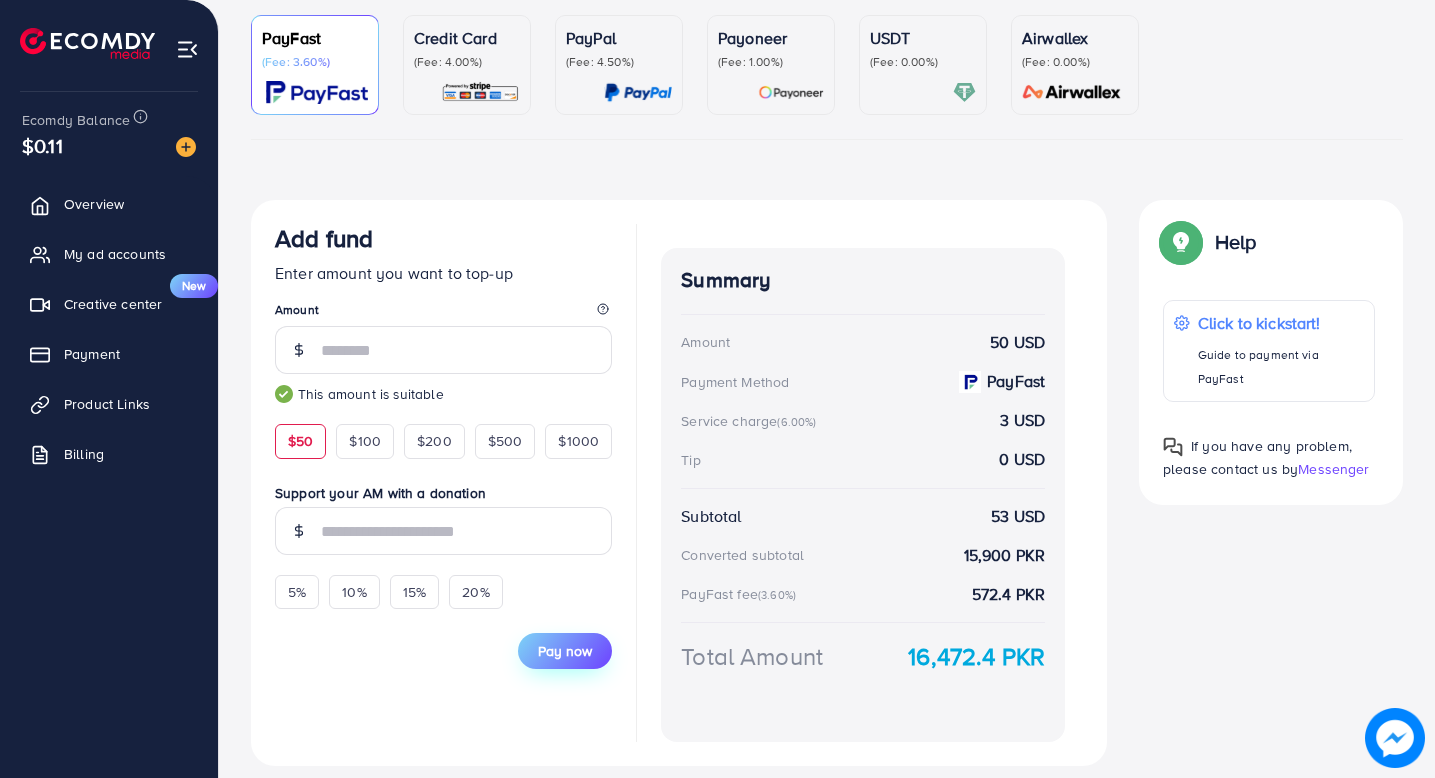 click on "Pay now" at bounding box center [565, 651] 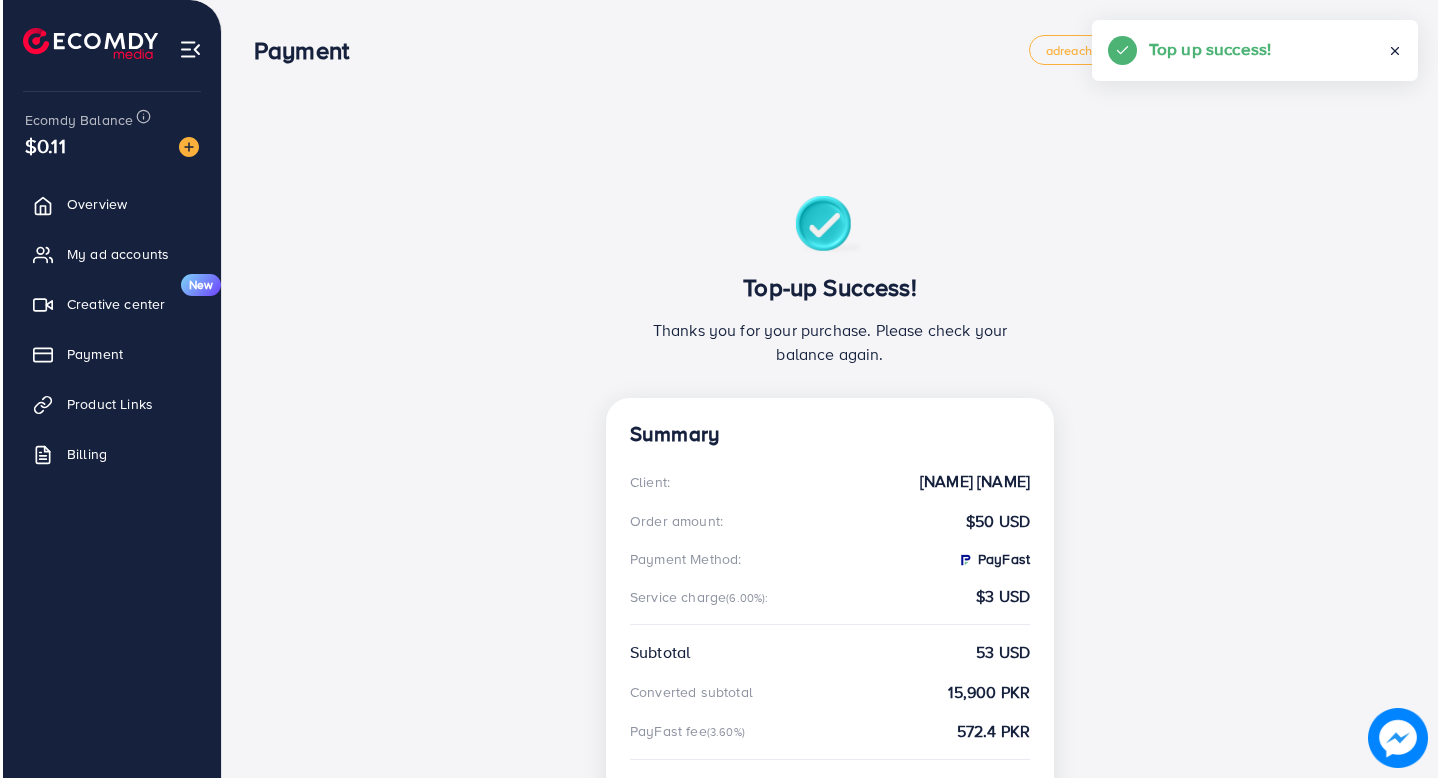 scroll, scrollTop: 0, scrollLeft: 0, axis: both 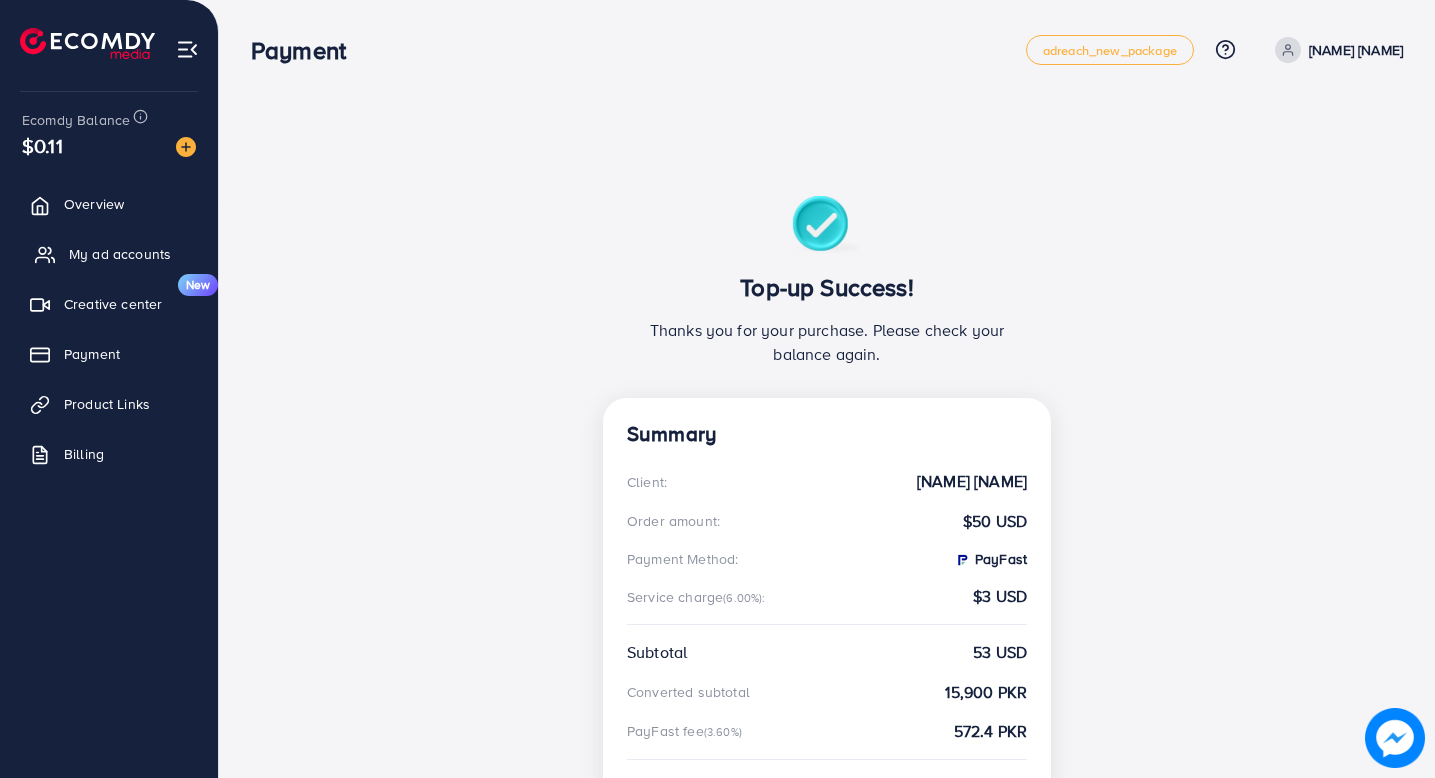 click on "My ad accounts" at bounding box center [120, 254] 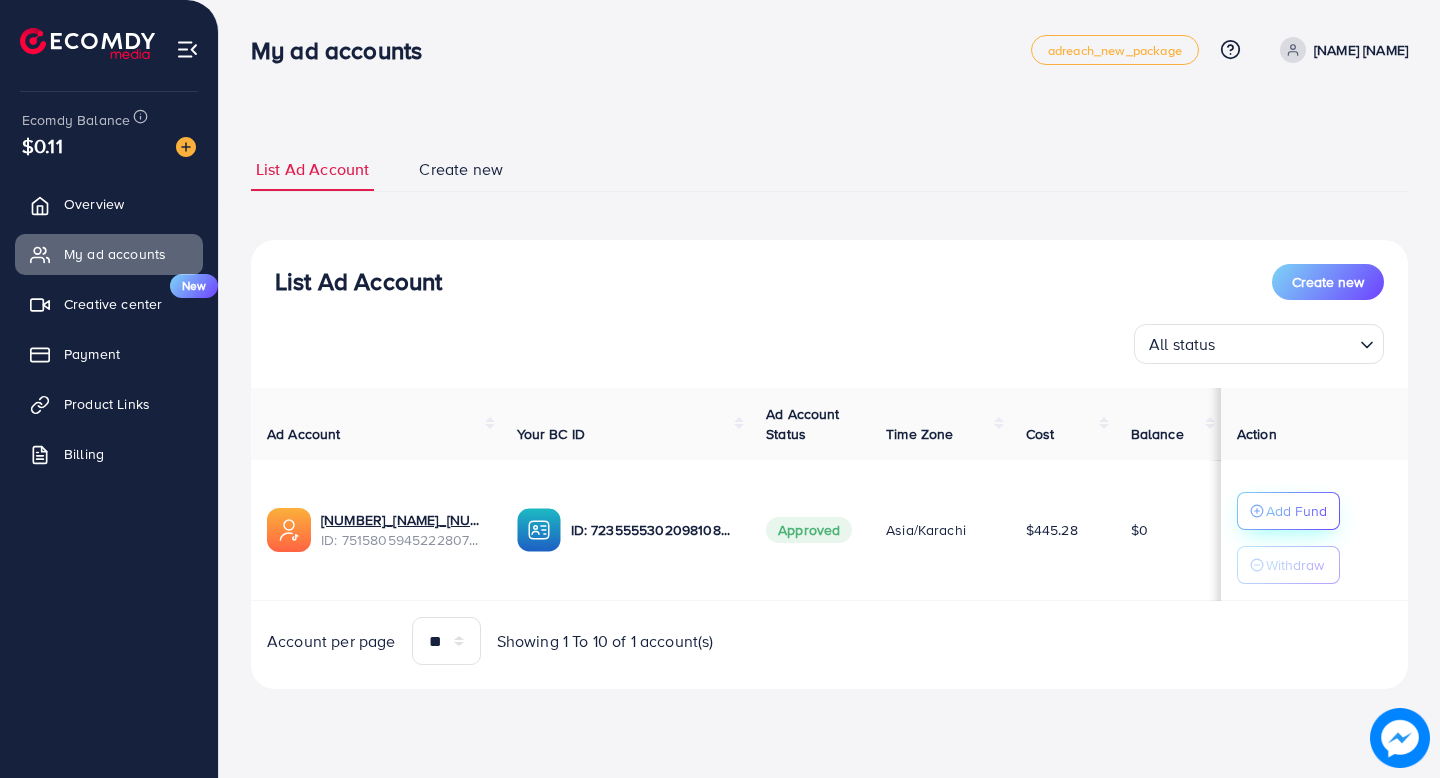 click on "Add Fund" at bounding box center [1288, 511] 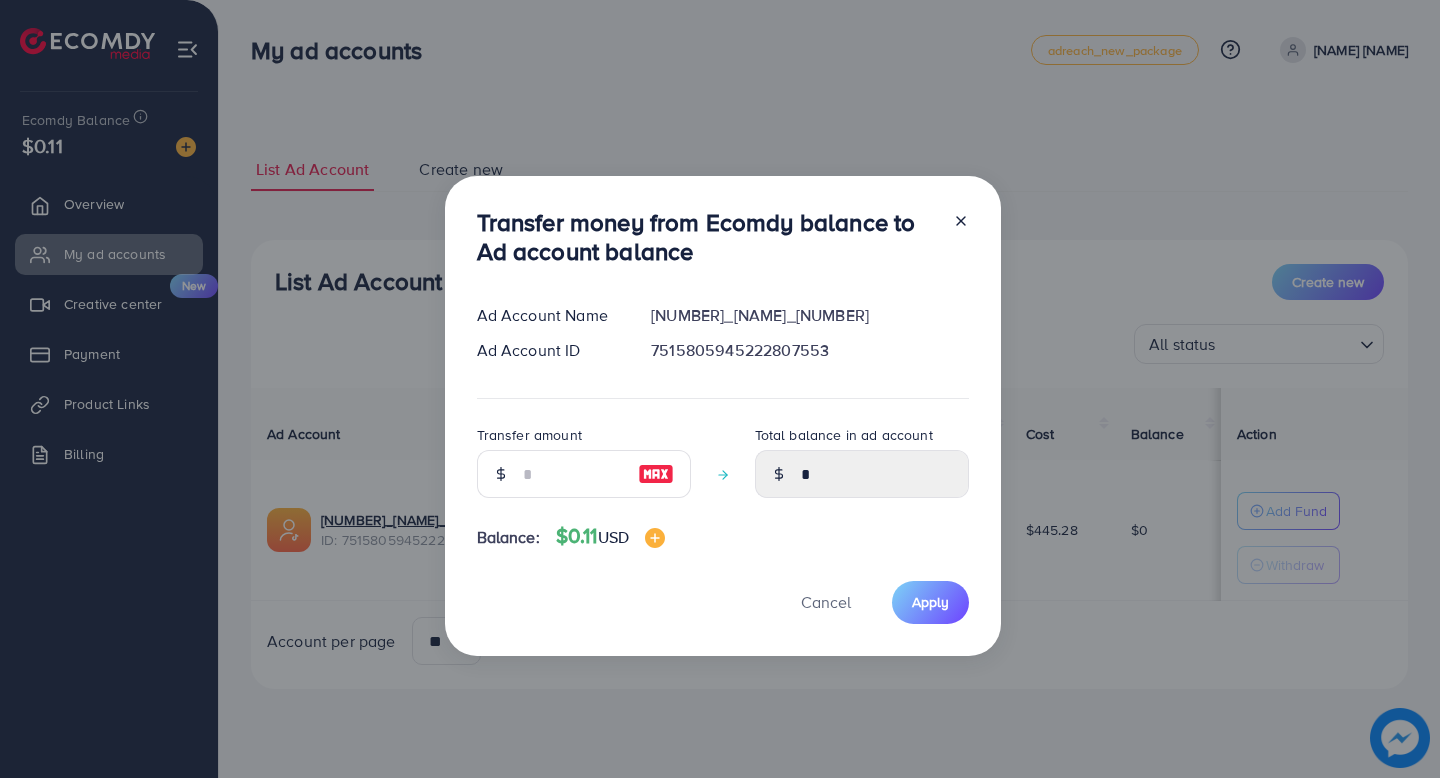 click 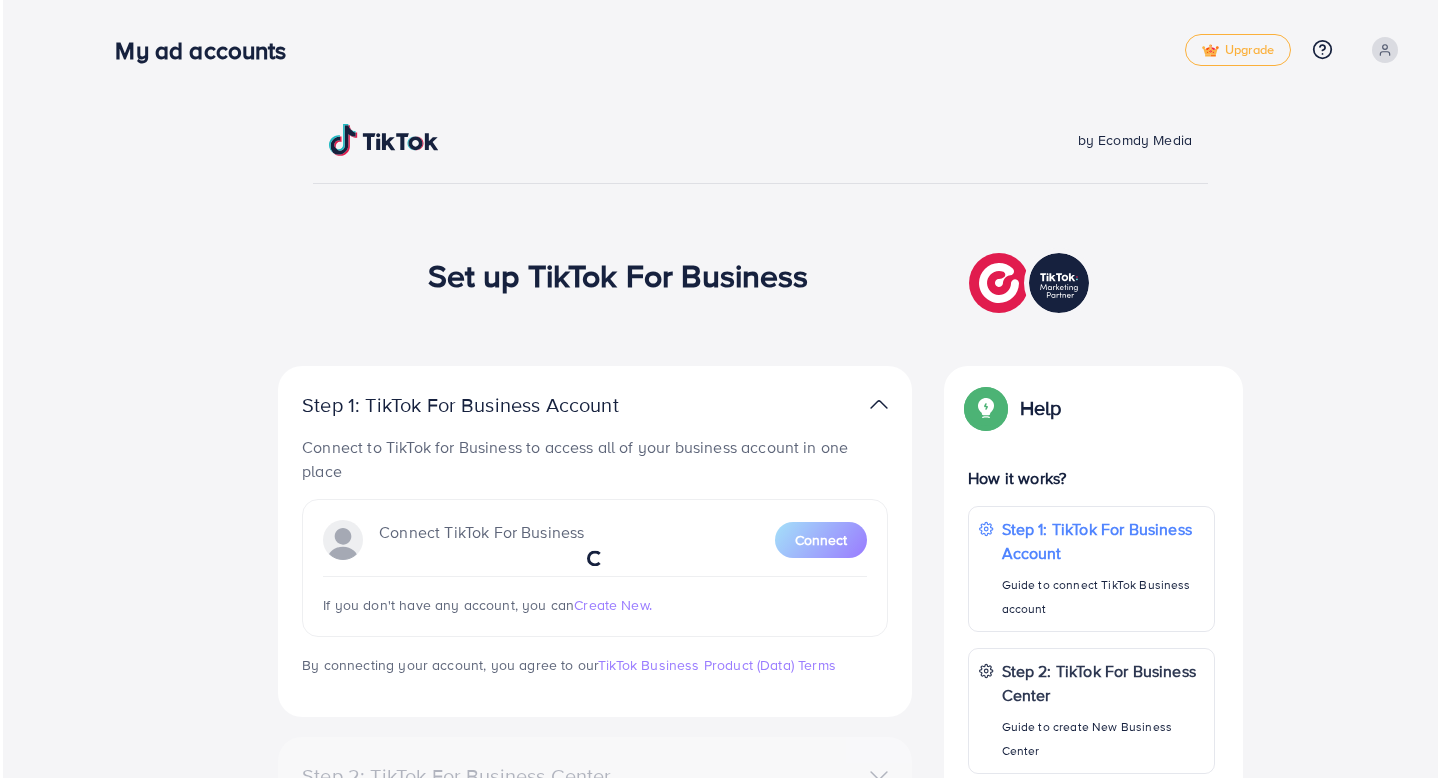 scroll, scrollTop: 0, scrollLeft: 0, axis: both 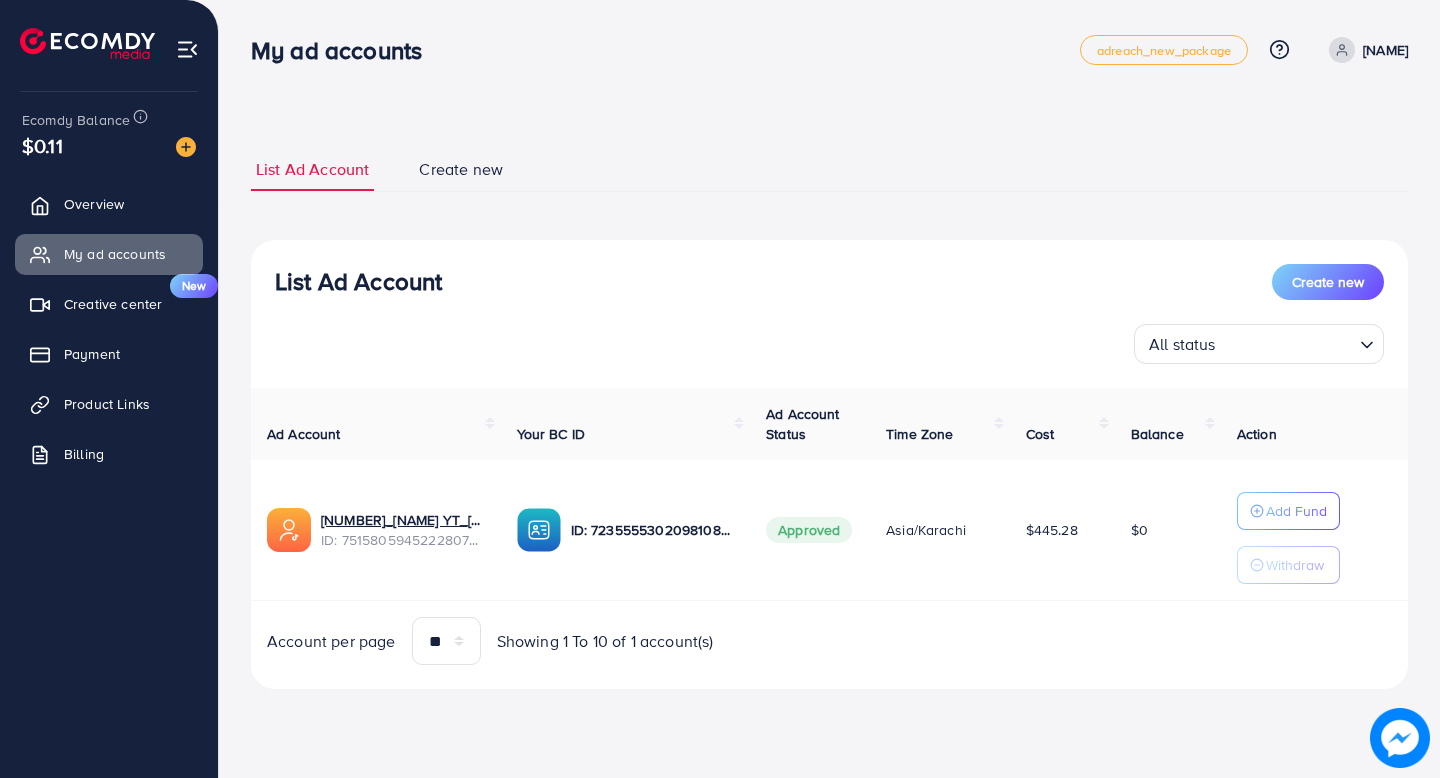 click on "List Ad Account Create new  List Ad Account   Create new
All status
Loading...                   Ad Account Your BC ID Ad Account Status Time Zone Cost Balance Action            [NUMBER]_[NAME]  ID: [NUMBER] ID: [NUMBER]  Approved   Asia/Karachi   $445.28   $0   Add Fund   Withdraw           Account per page  ** ** ** ***  Showing 1 To 10 of 1 account(s)   Step 1: TikTok For Business Account   Connect to TikTok for Business to access all of your business account in one place   [USERNAME]   User ID: [NUMBER]   By connecting your account, you agree to our   TikTok Business Product (Data) Terms   Step 2: TikTok For Business Center   Business Center is a powerful business management tool that lets organizations   [NAME]   User ID: [NUMBER]   [NAME]   User ID: [NUMBER]  You can only generate up to 3 BC  + Create New  Business Center name" at bounding box center [829, 372] 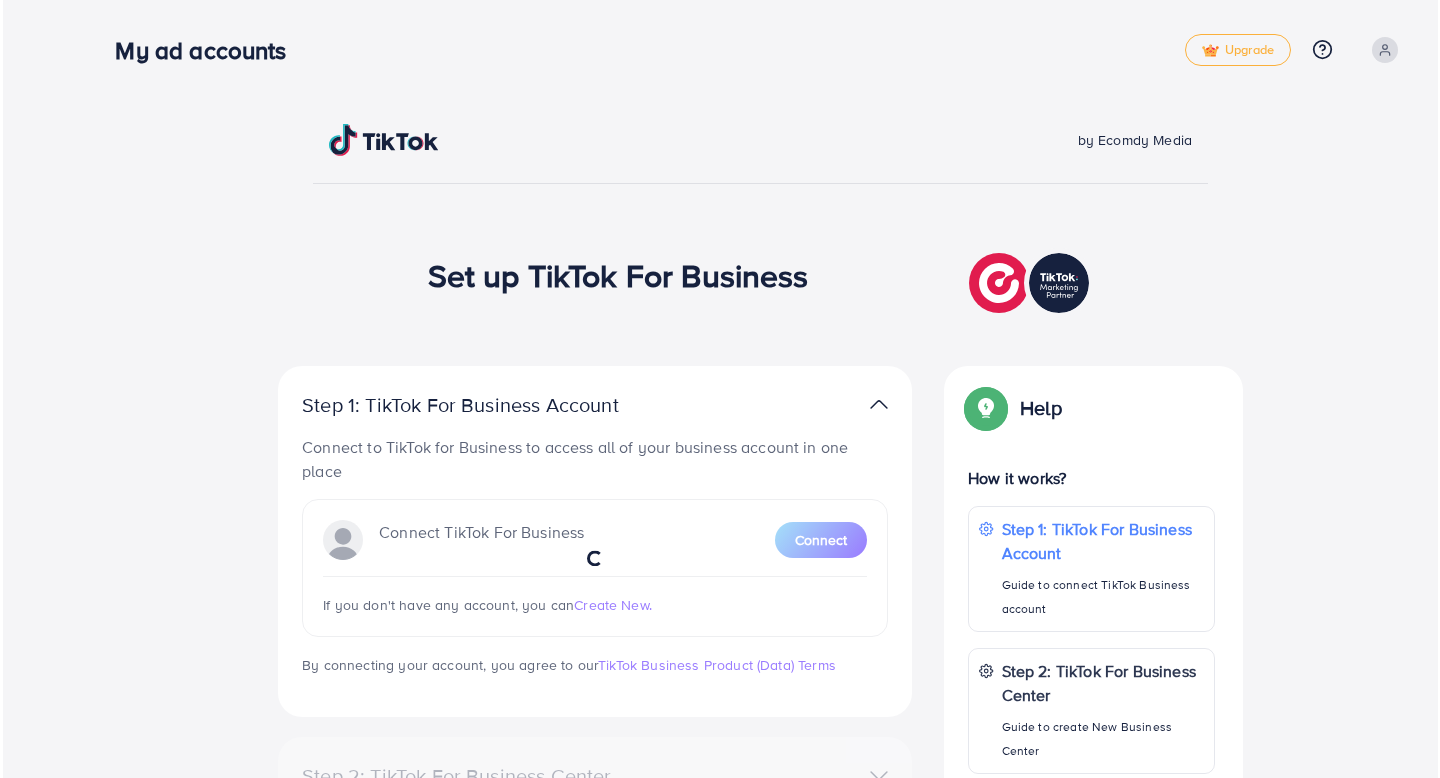 scroll, scrollTop: 0, scrollLeft: 0, axis: both 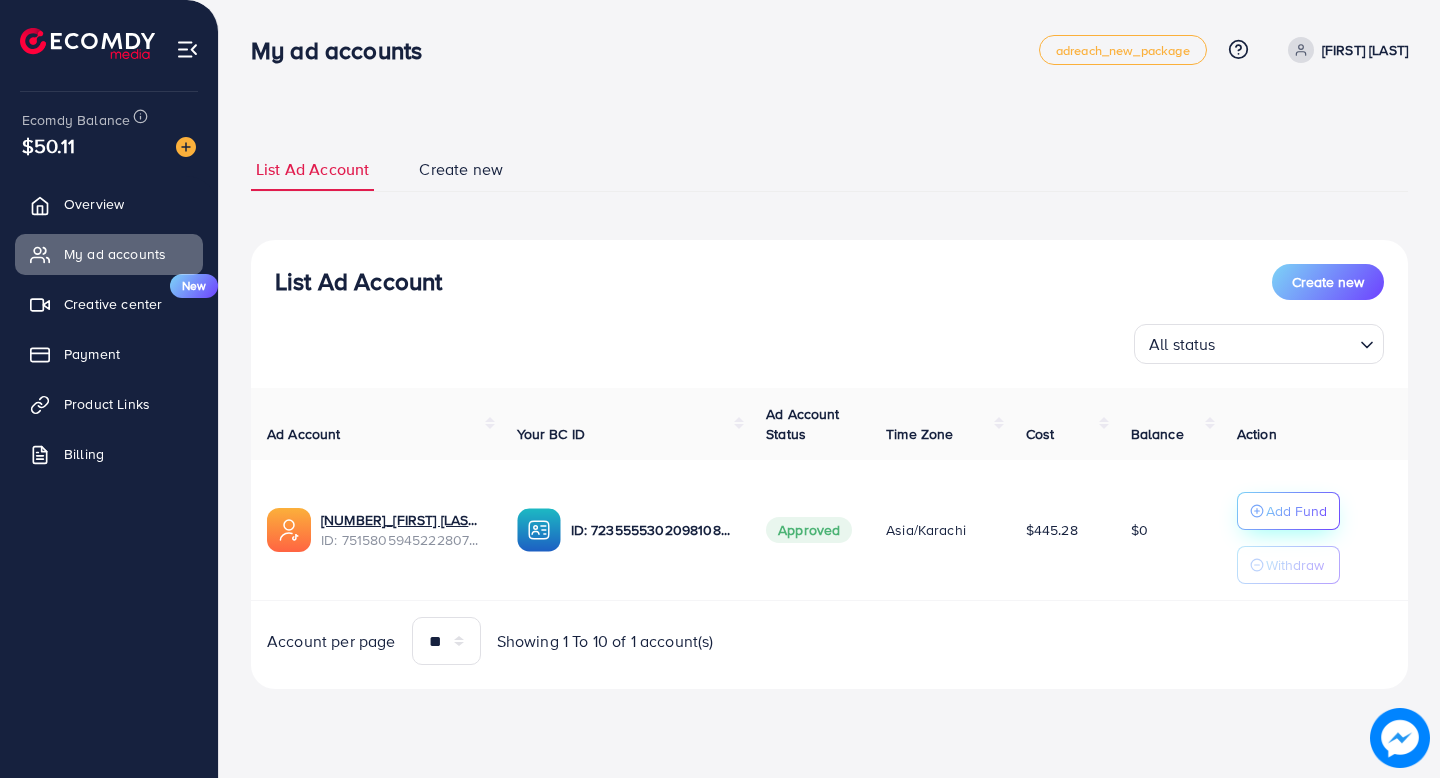 click on "Add Fund" at bounding box center (1296, 511) 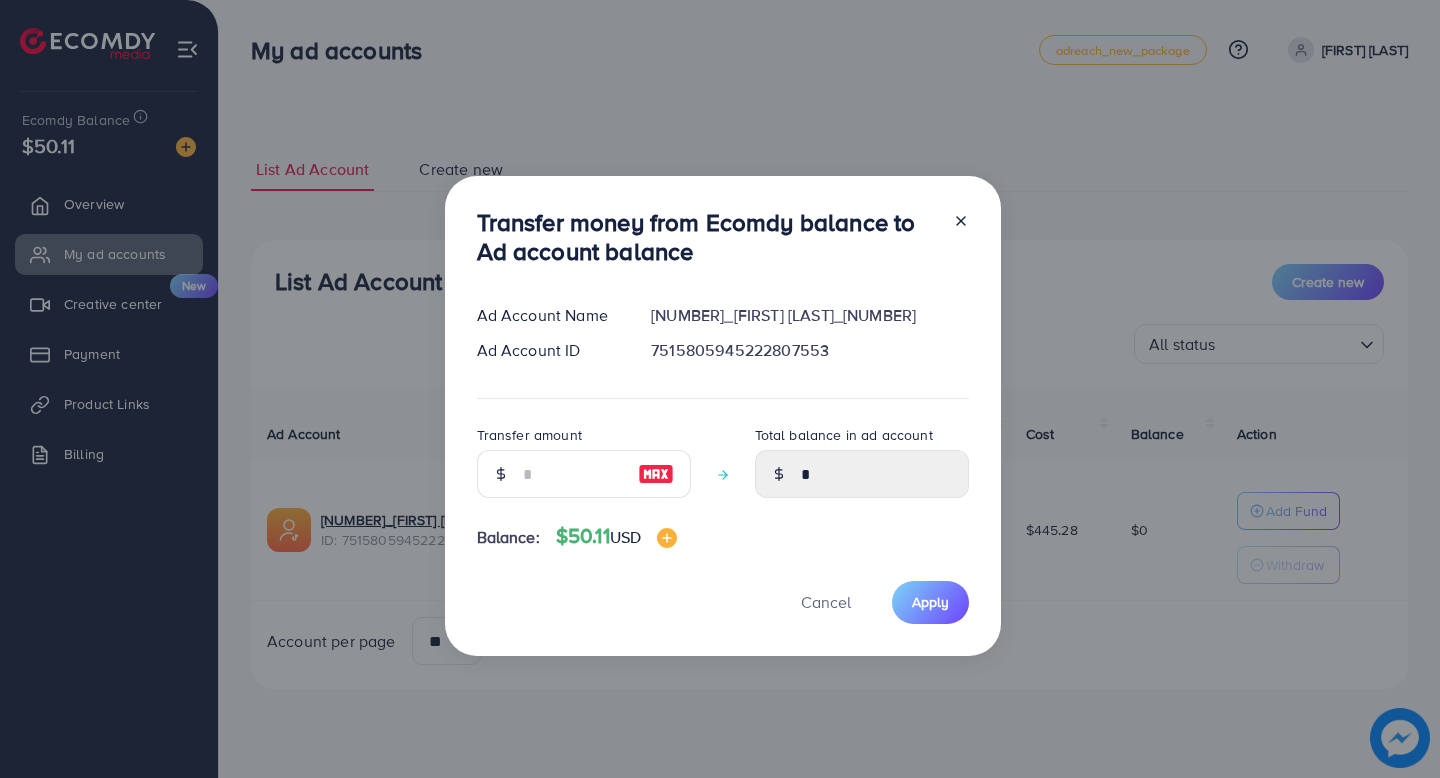 click at bounding box center (656, 474) 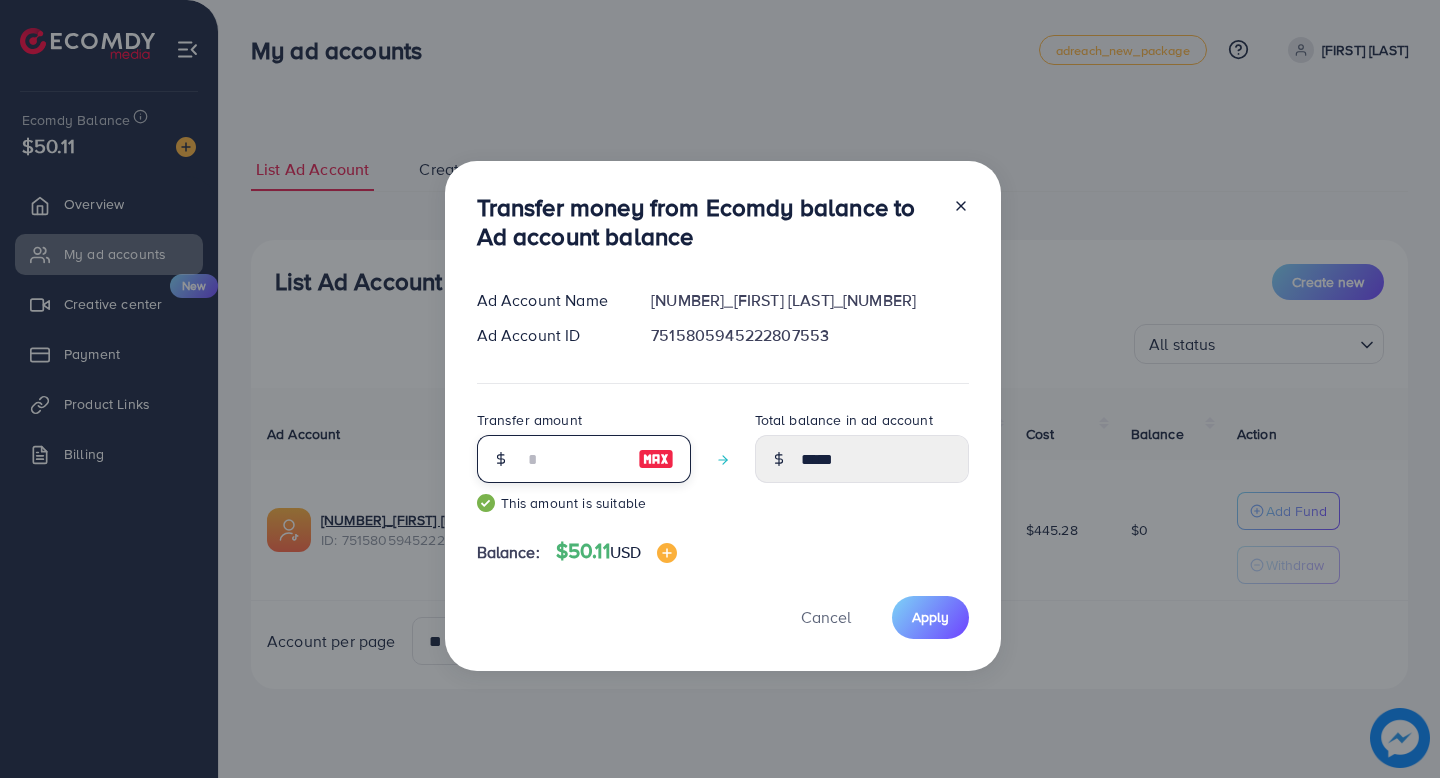 click on "**" at bounding box center (573, 459) 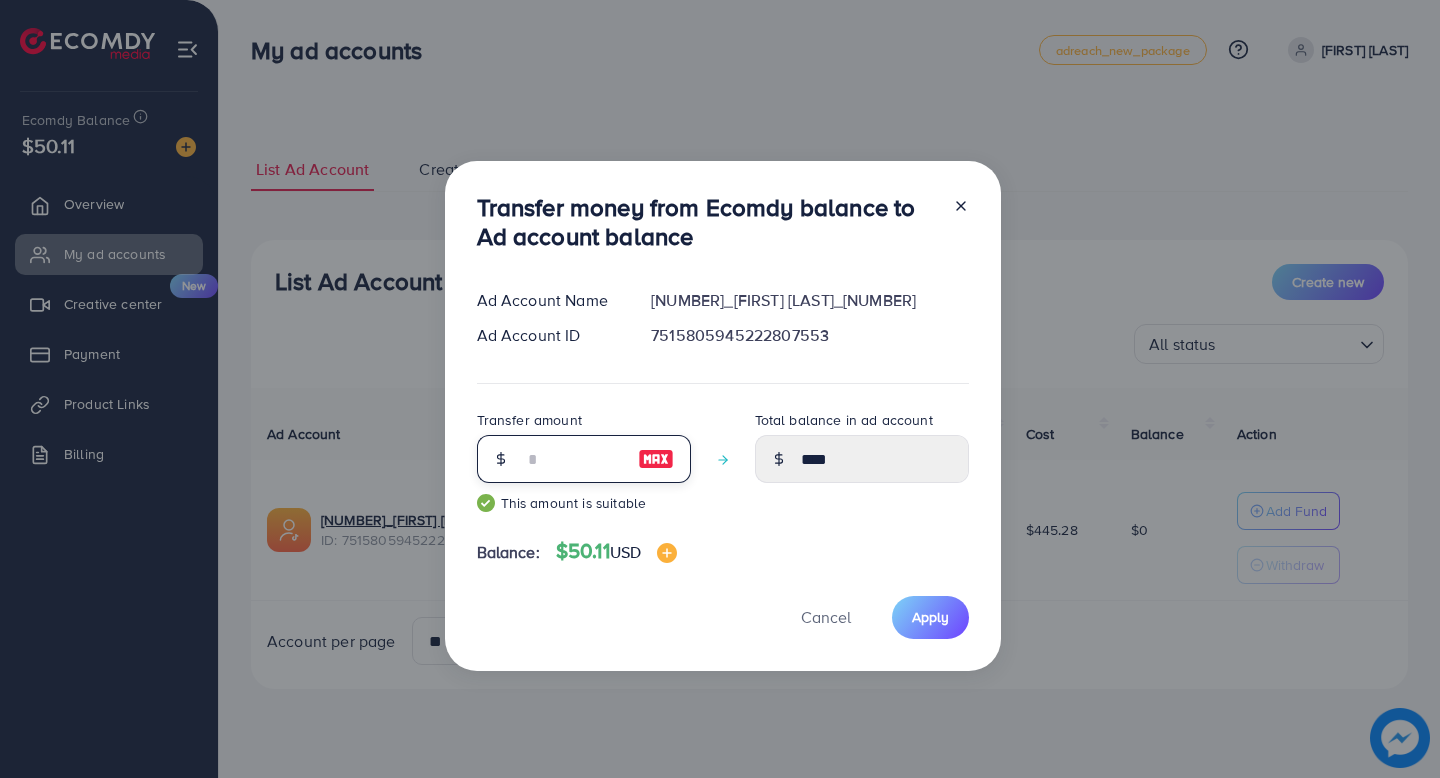 type 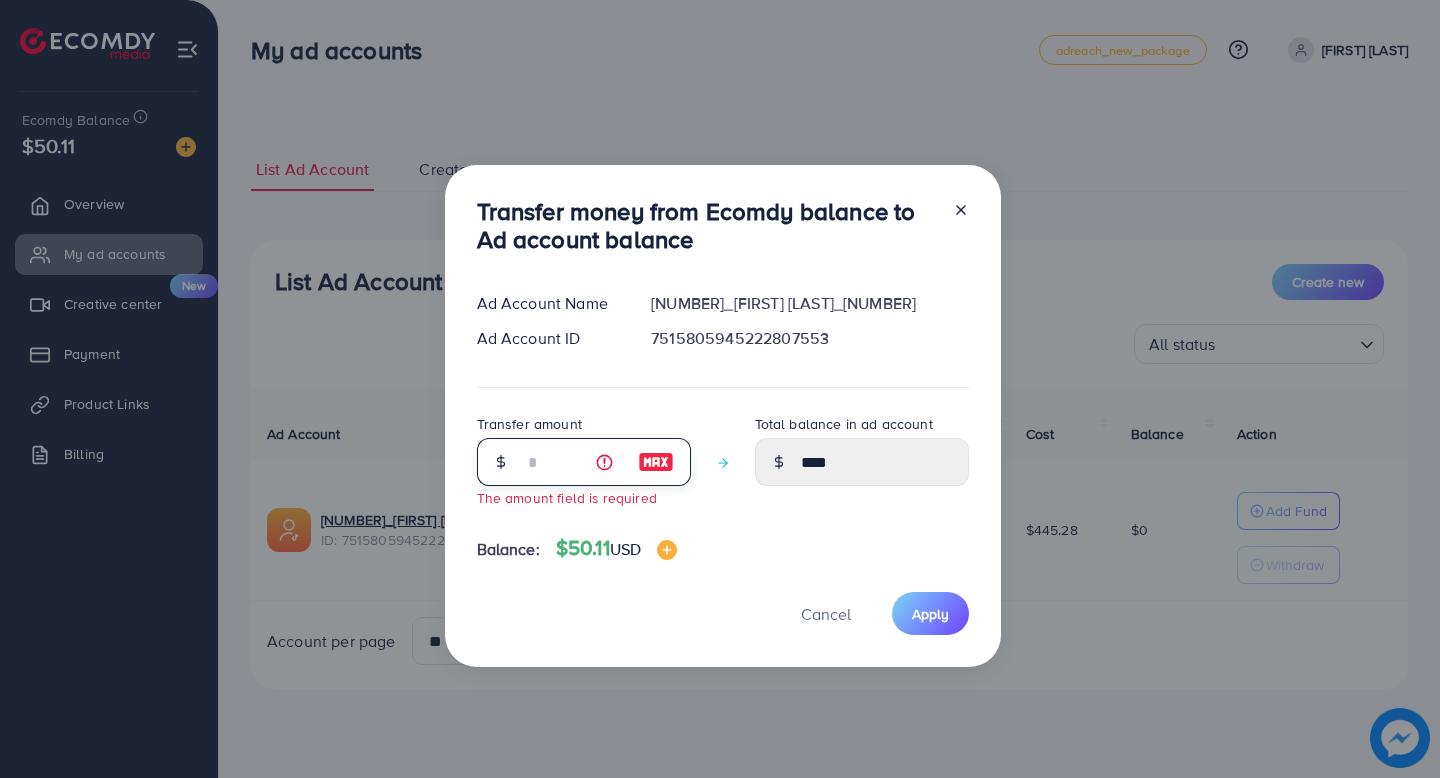 type on "****" 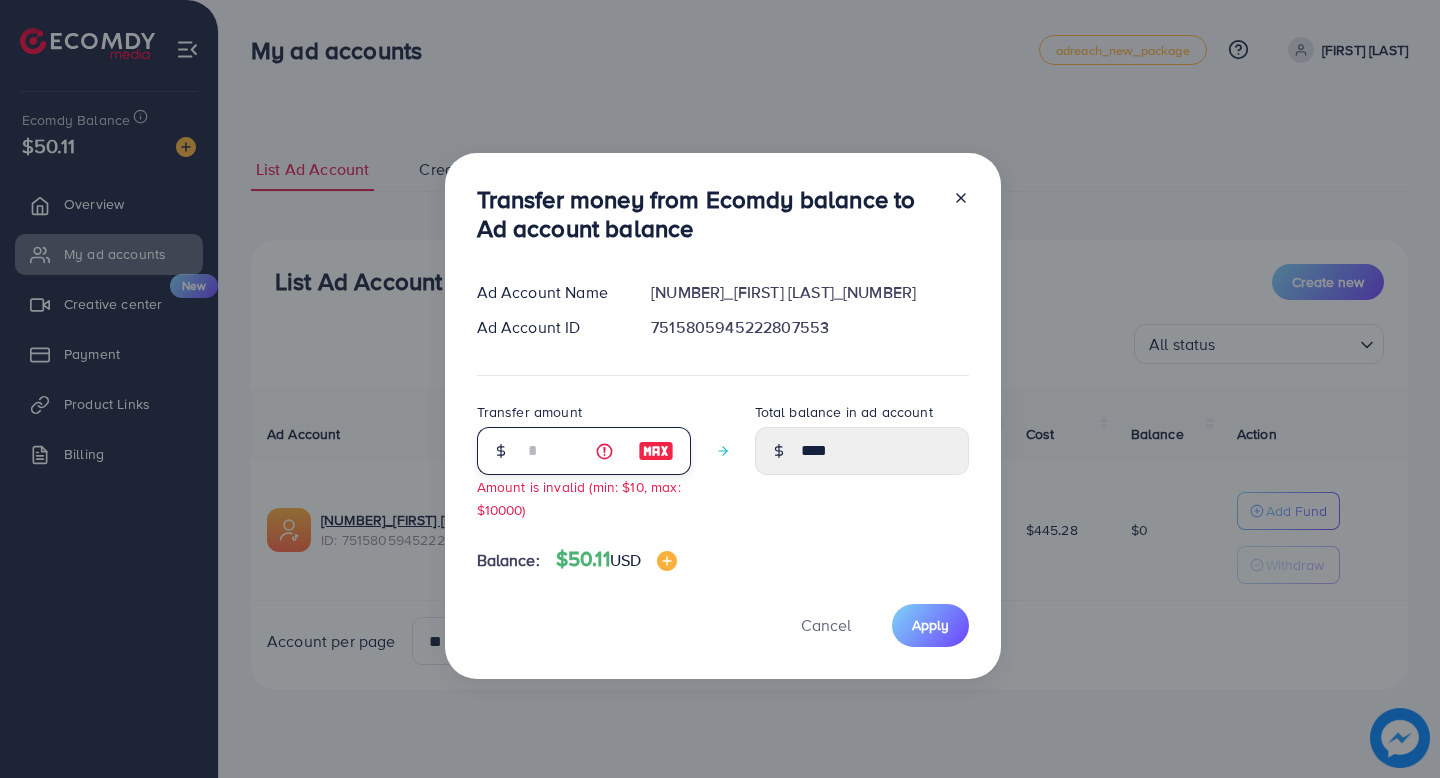 type on "**" 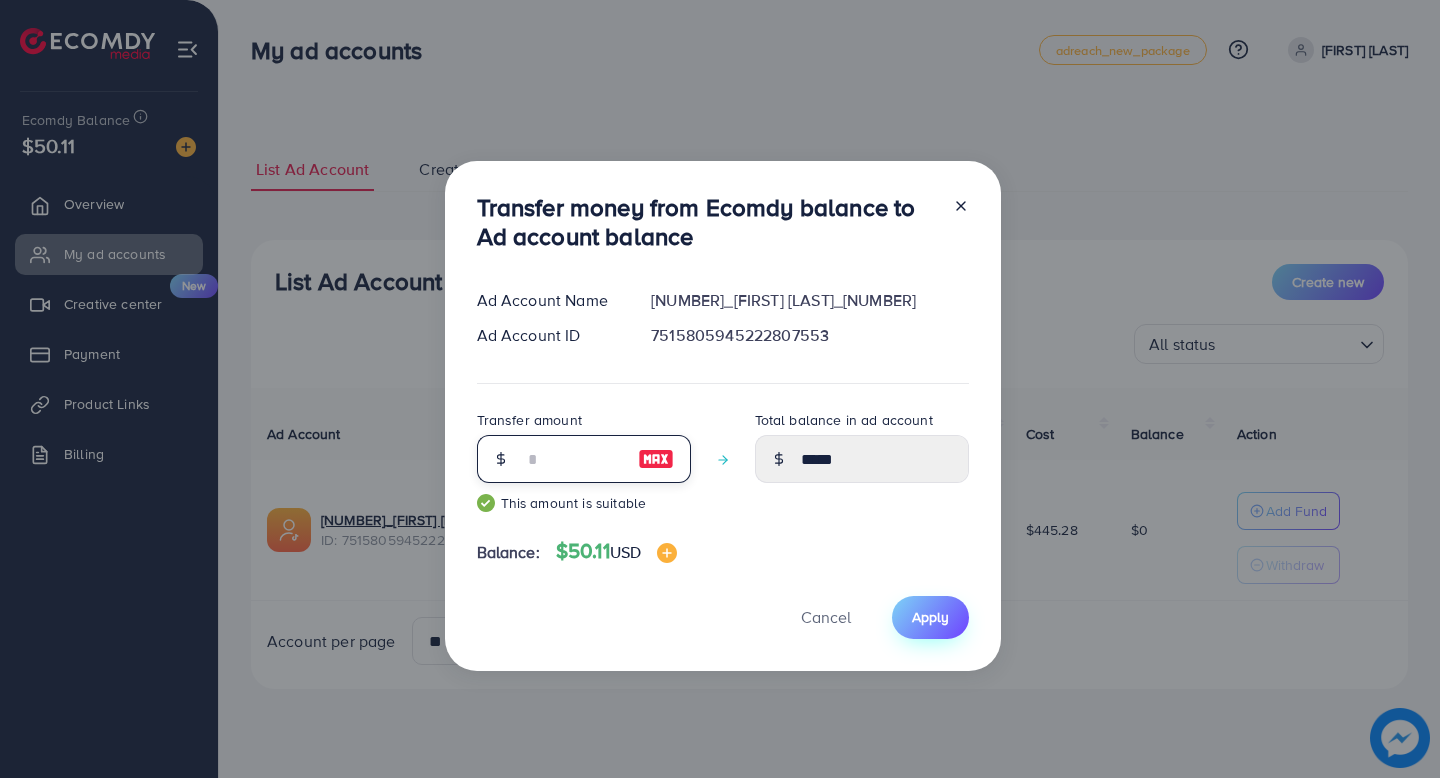 type on "**" 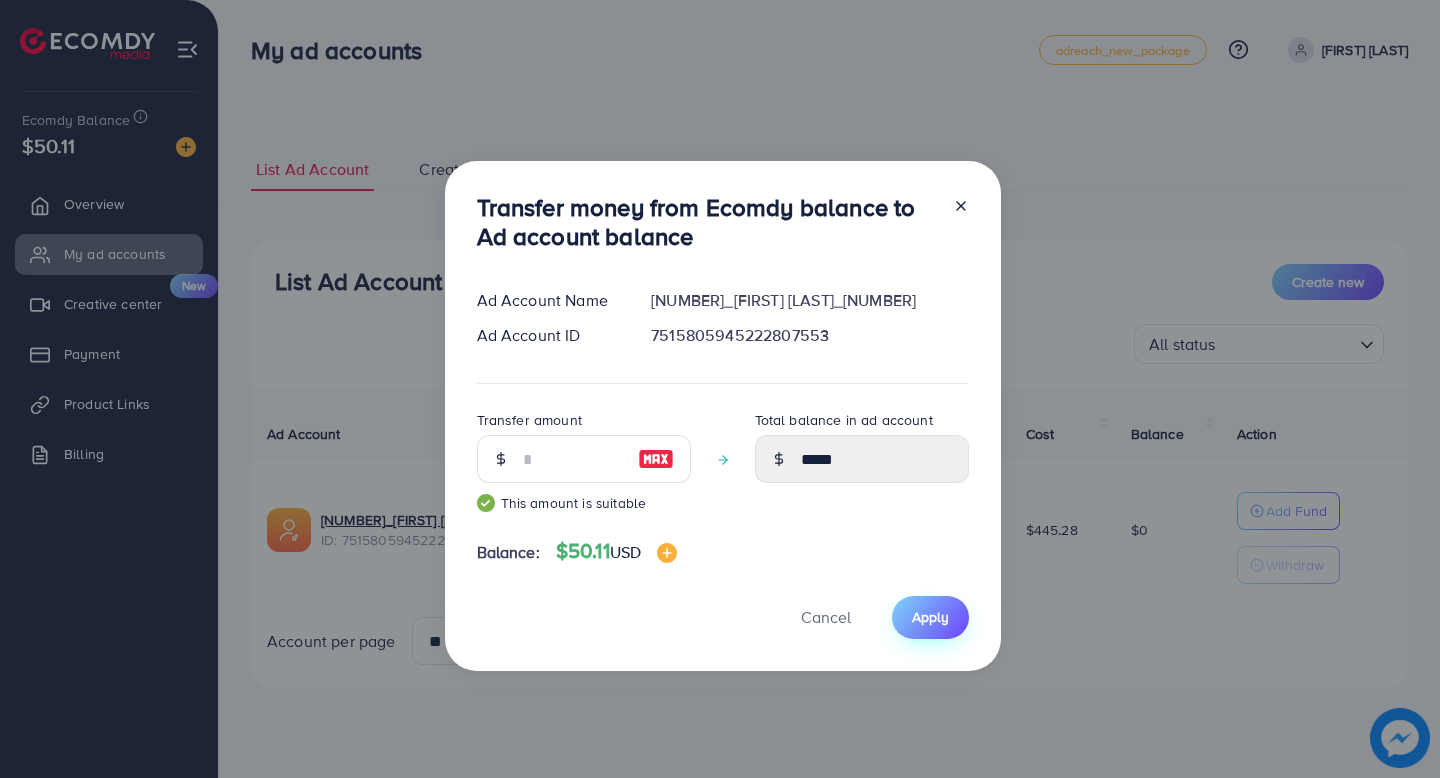 click on "Apply" at bounding box center [930, 617] 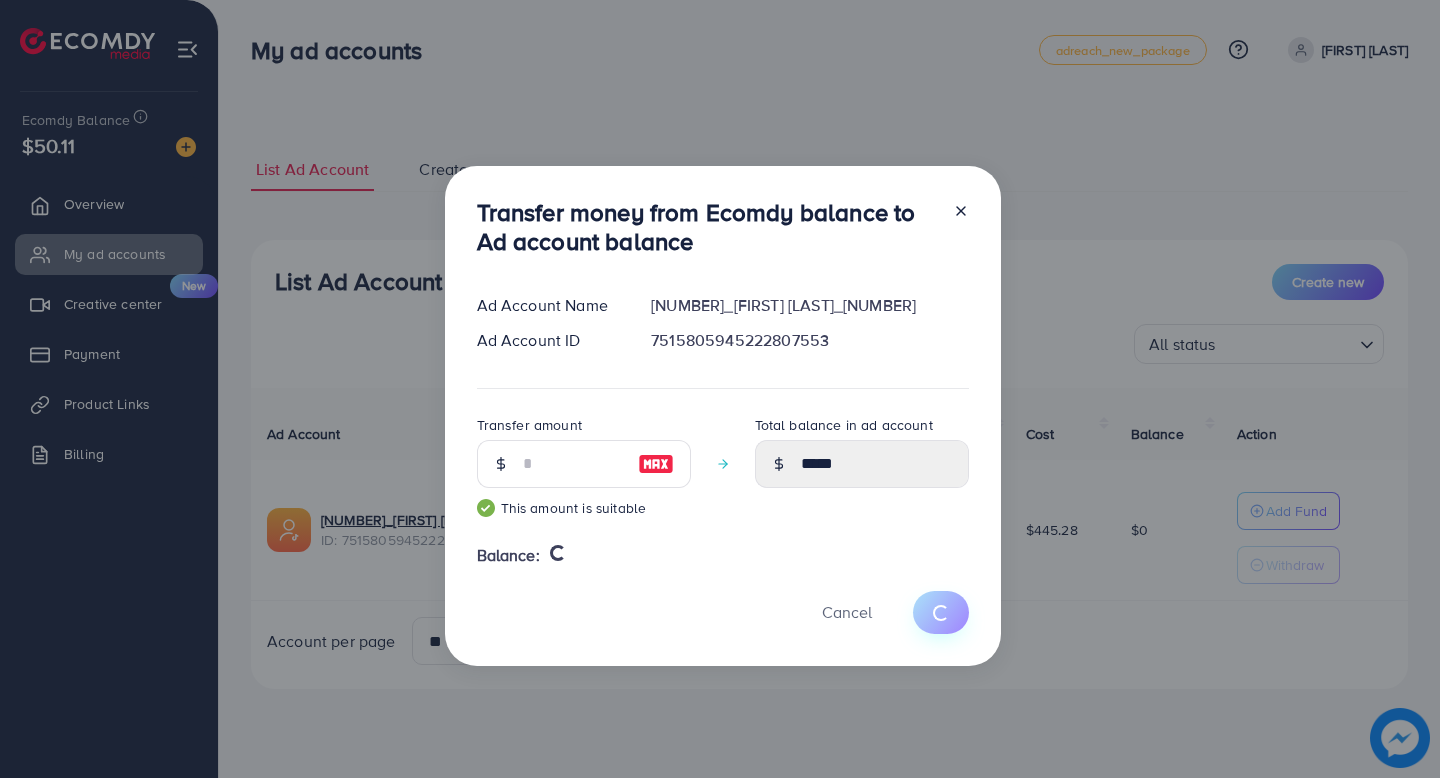 type 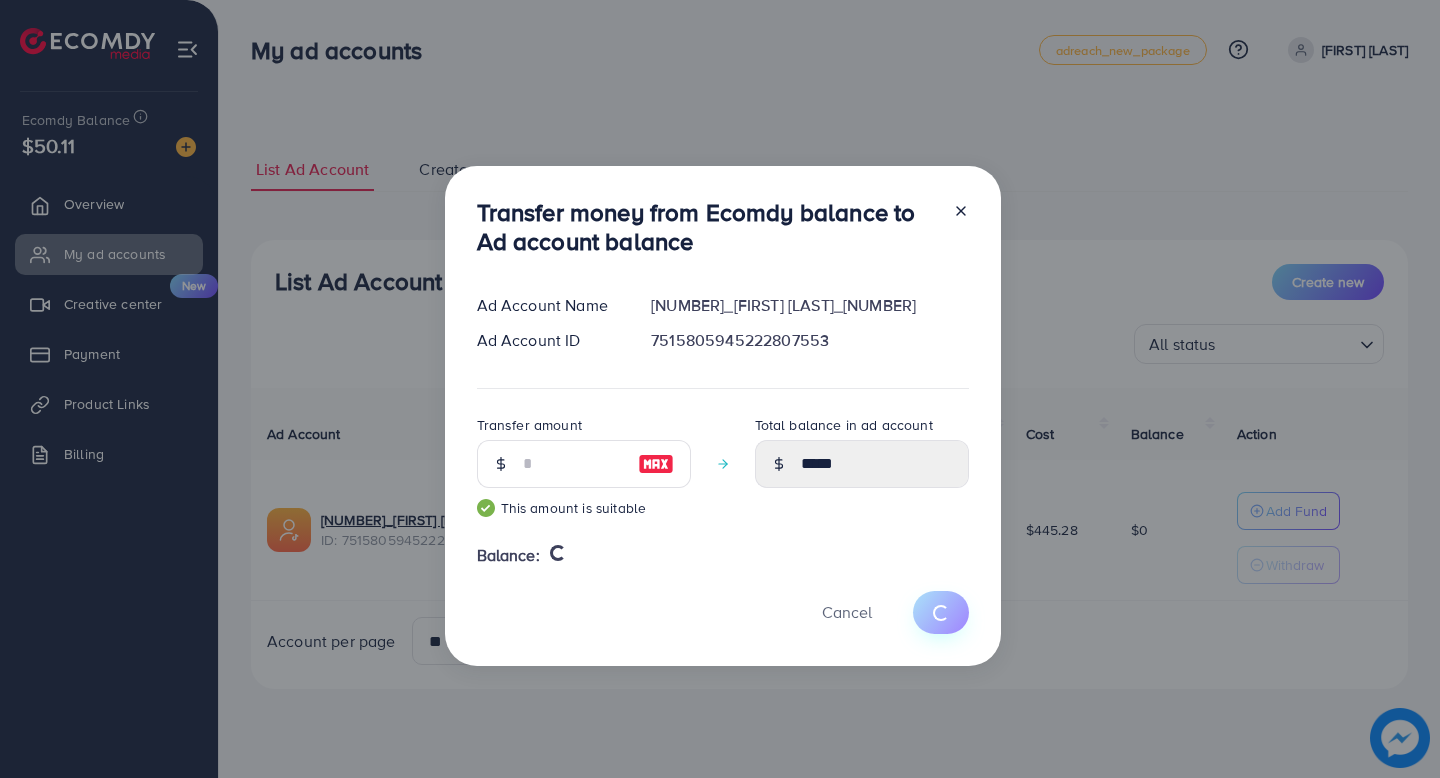 type on "*" 